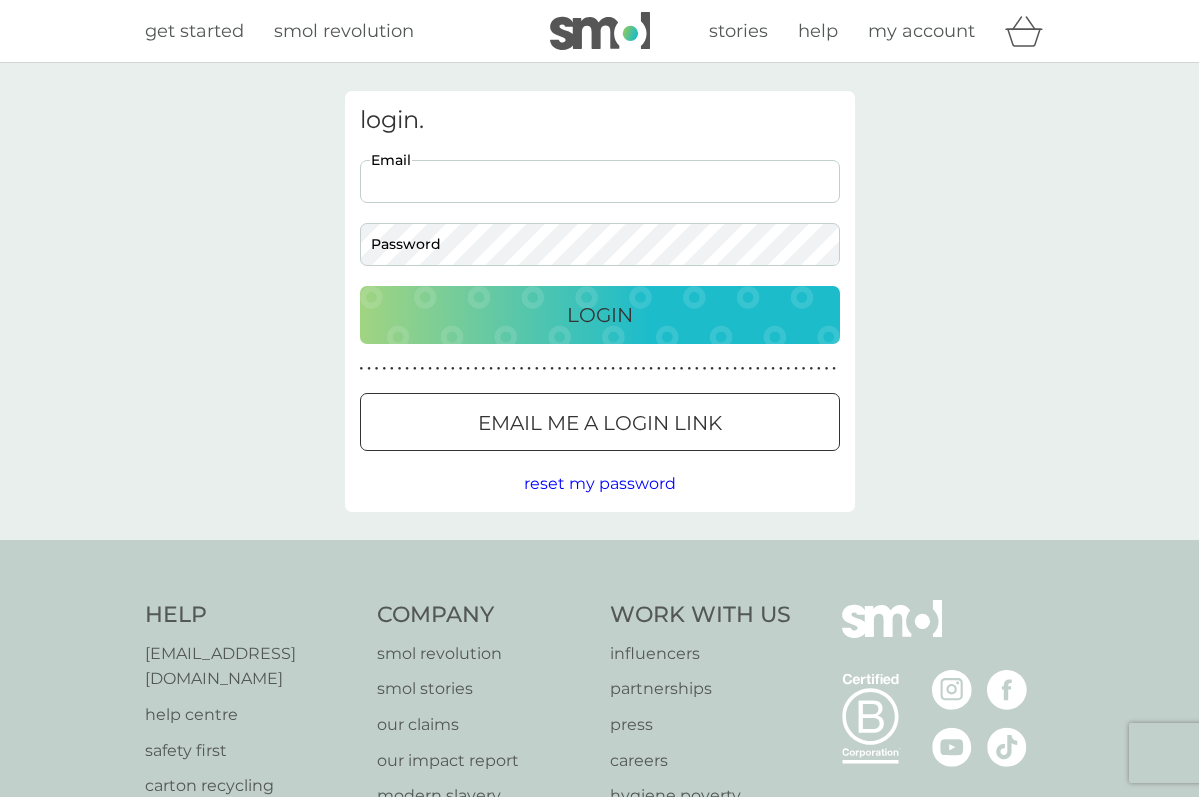 scroll, scrollTop: 0, scrollLeft: 0, axis: both 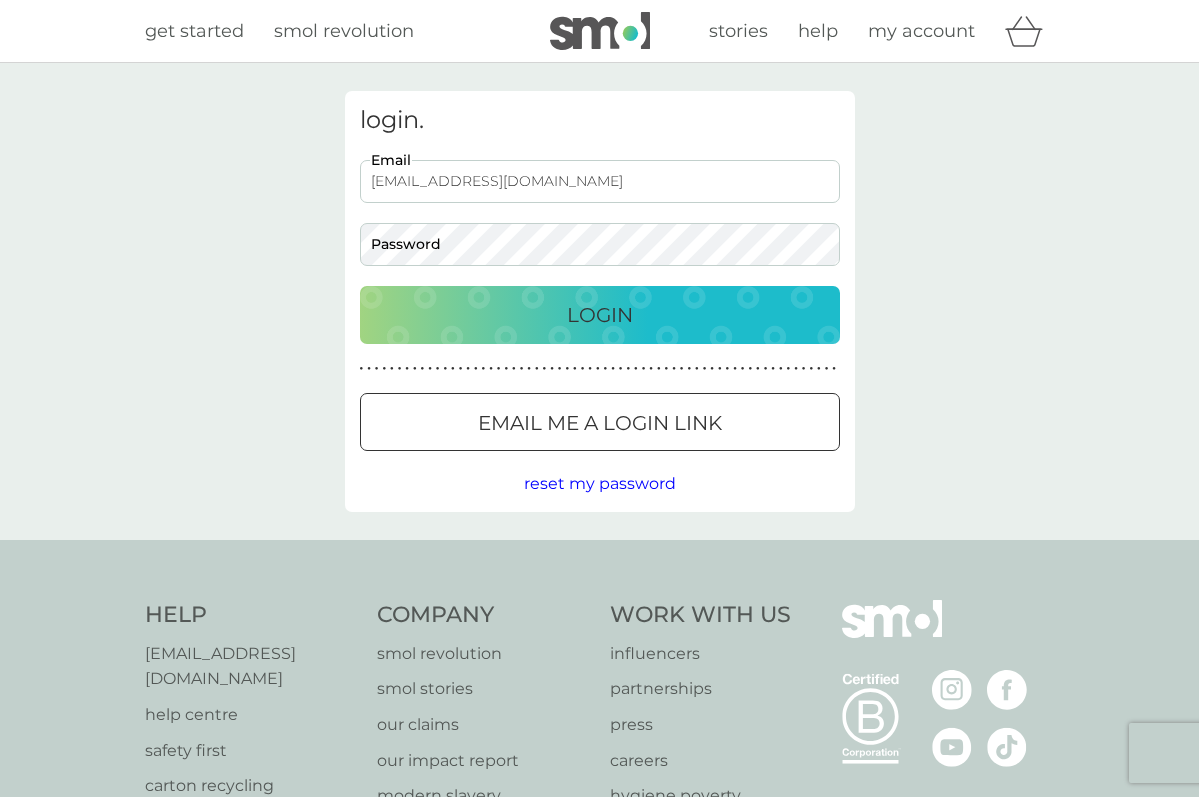 click on "Login" at bounding box center (600, 315) 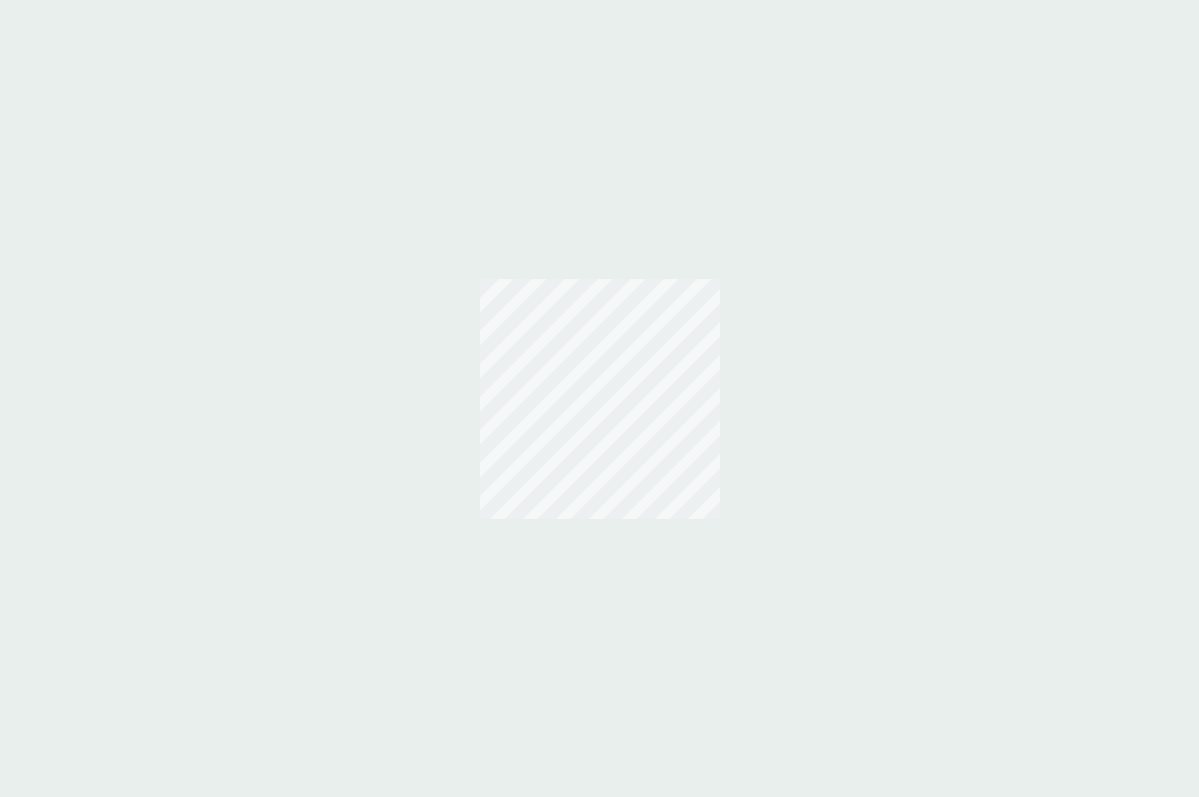 scroll, scrollTop: 0, scrollLeft: 0, axis: both 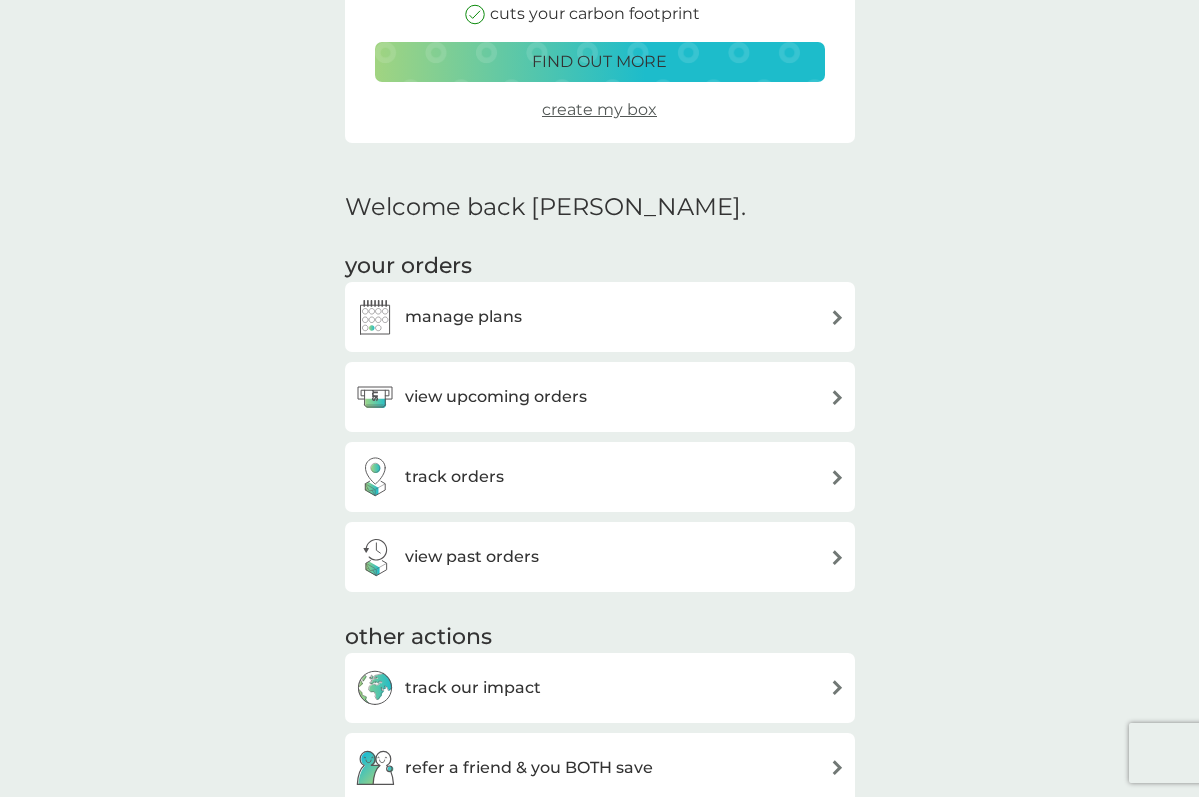 click on "manage plans" at bounding box center [463, 317] 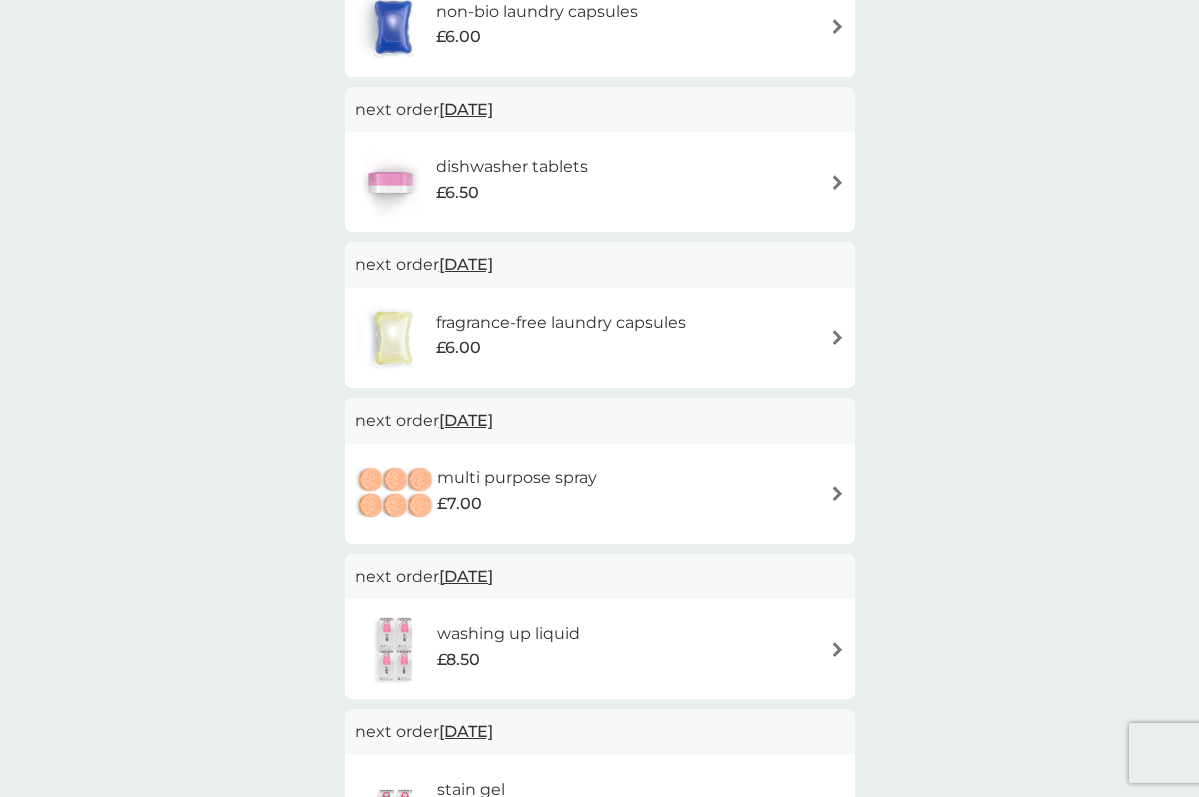 scroll, scrollTop: 495, scrollLeft: 0, axis: vertical 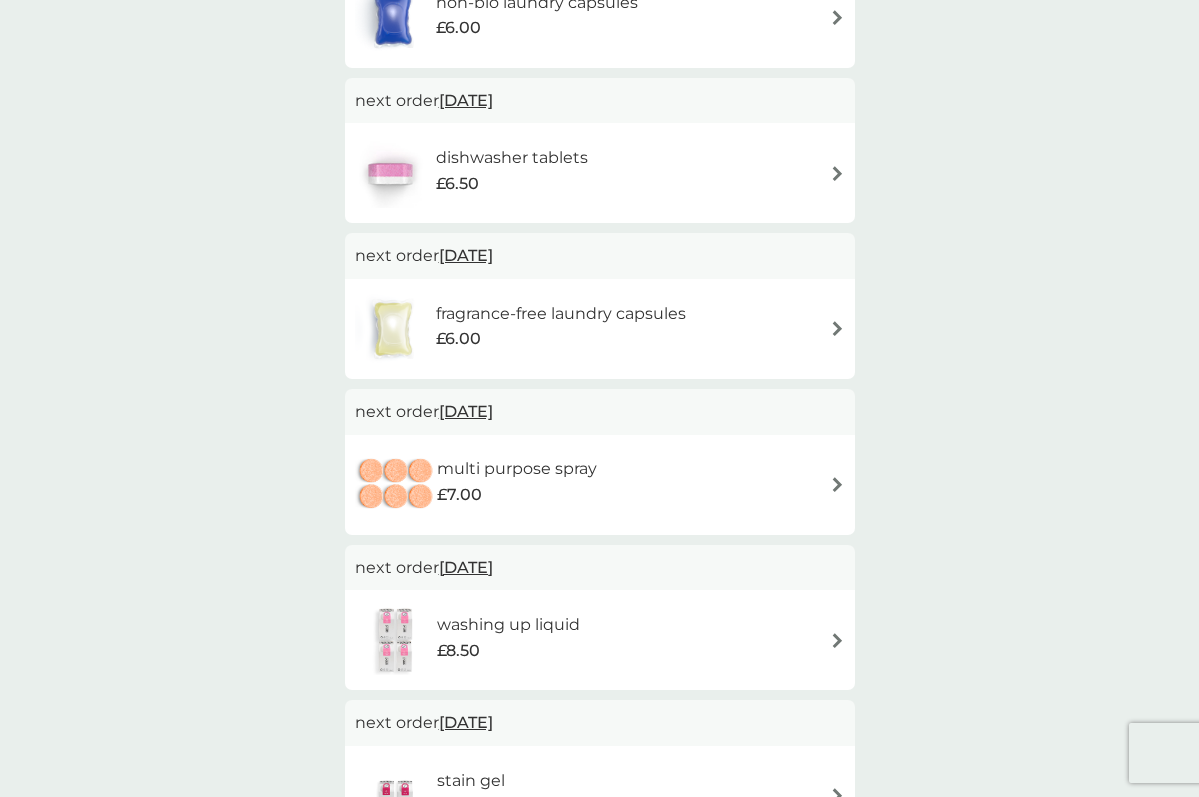 click on "multi purpose spray" at bounding box center [517, 469] 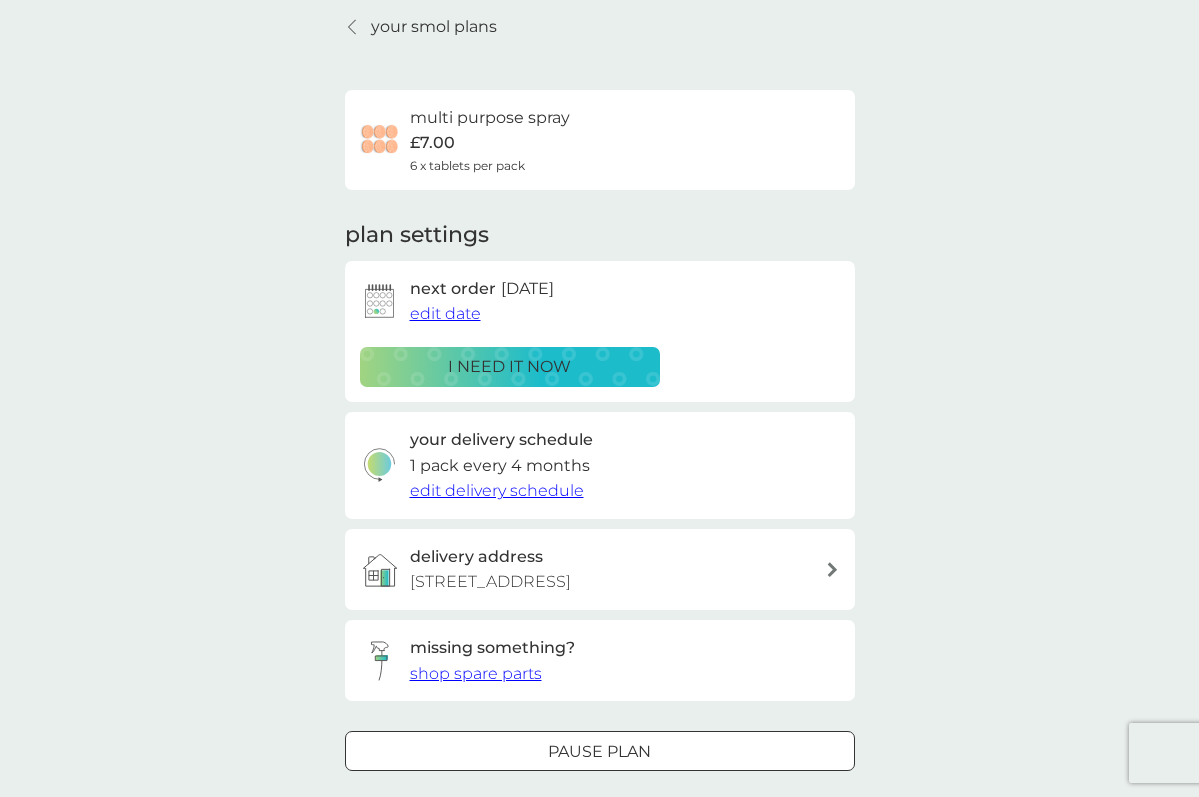 scroll, scrollTop: 138, scrollLeft: 0, axis: vertical 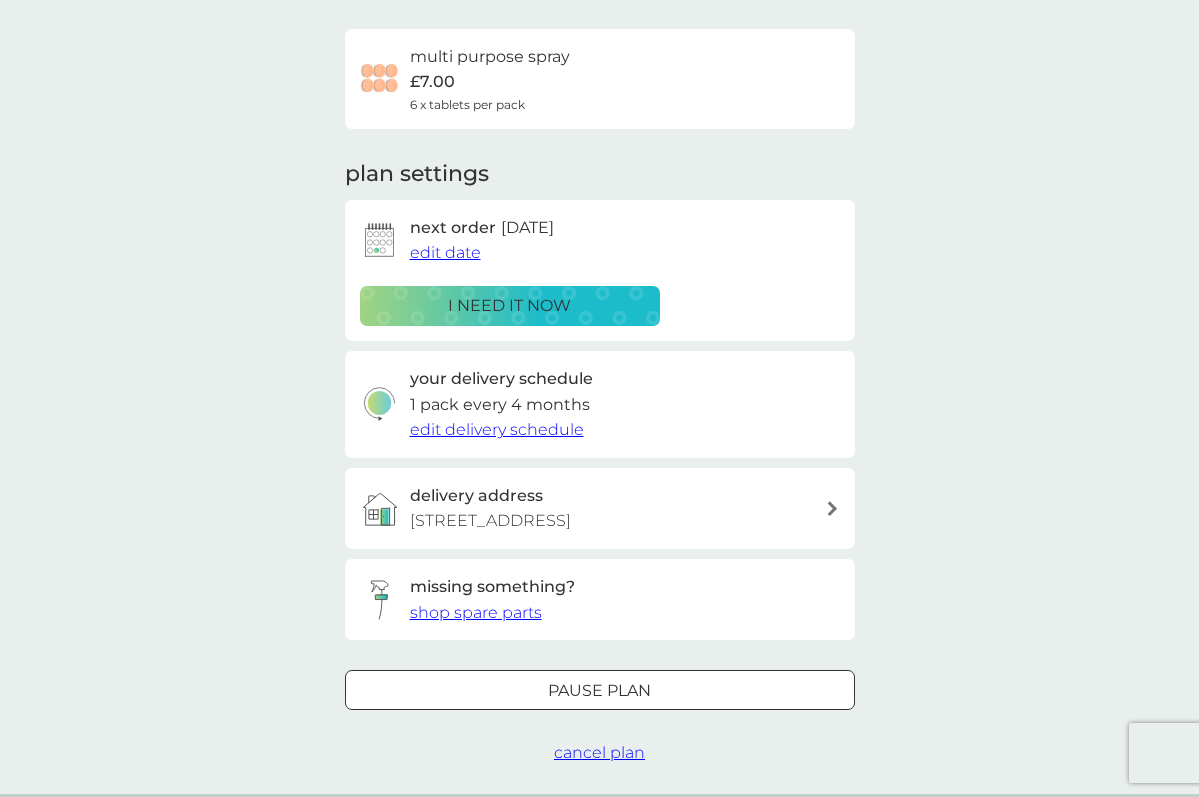 click on "Pause plan" at bounding box center (599, 691) 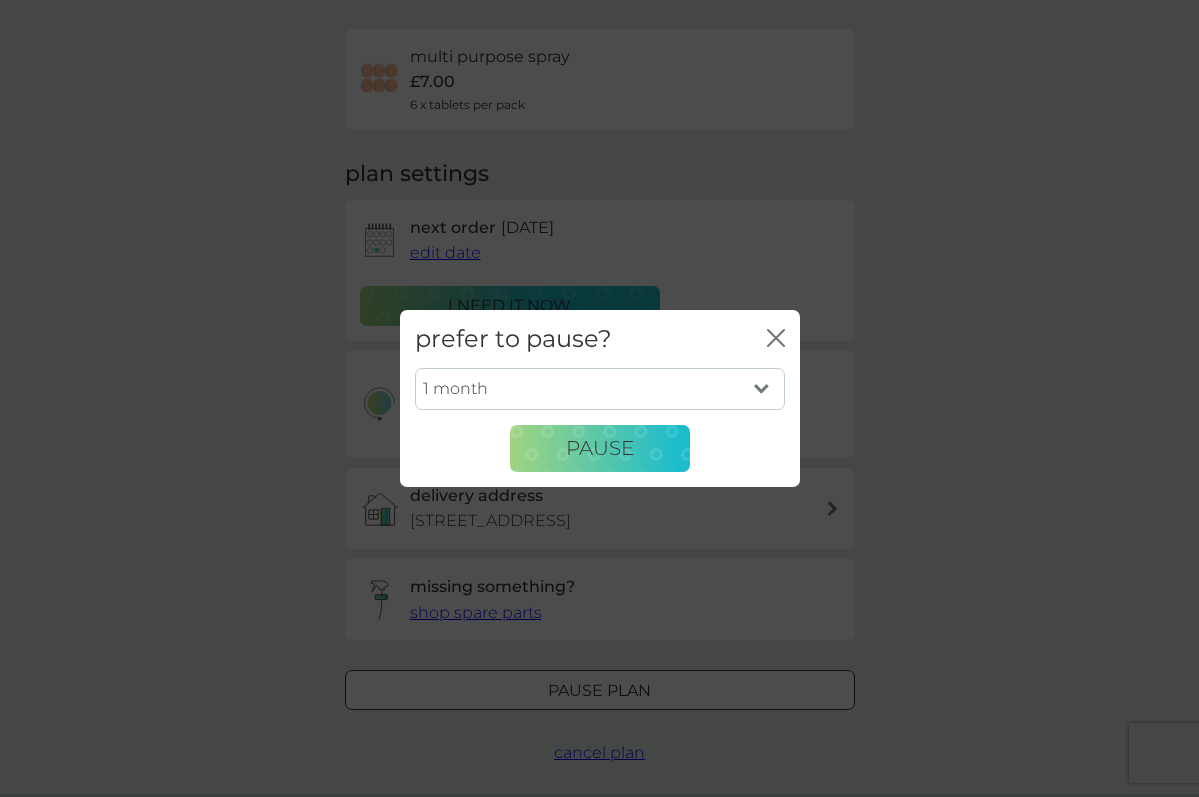 select on "3" 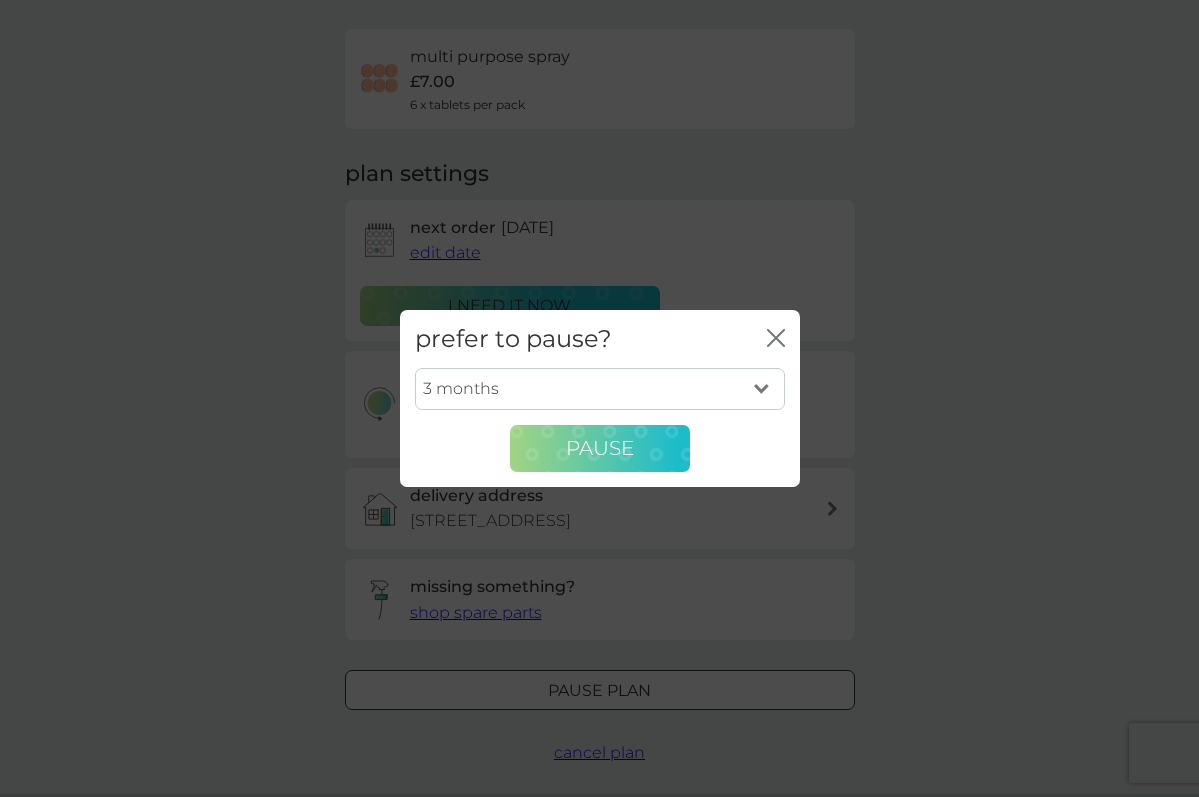 click on "Pause" at bounding box center (600, 448) 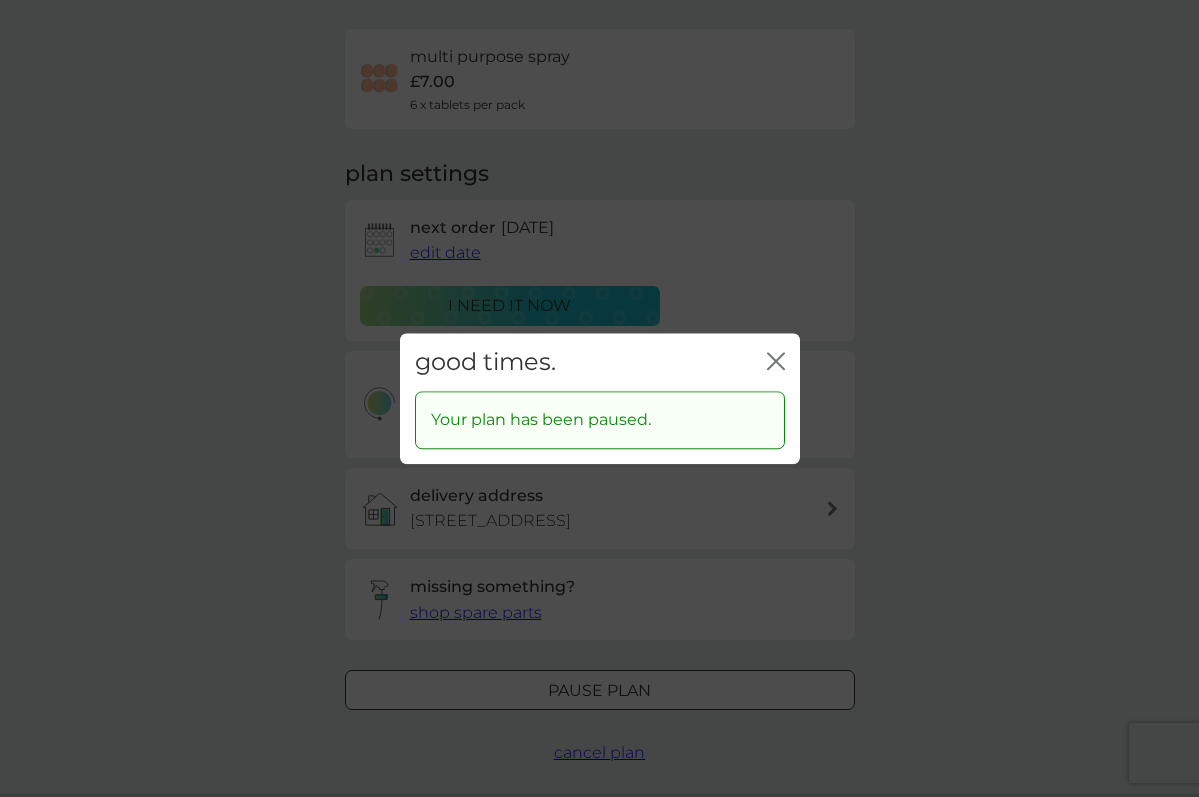 click on "close" 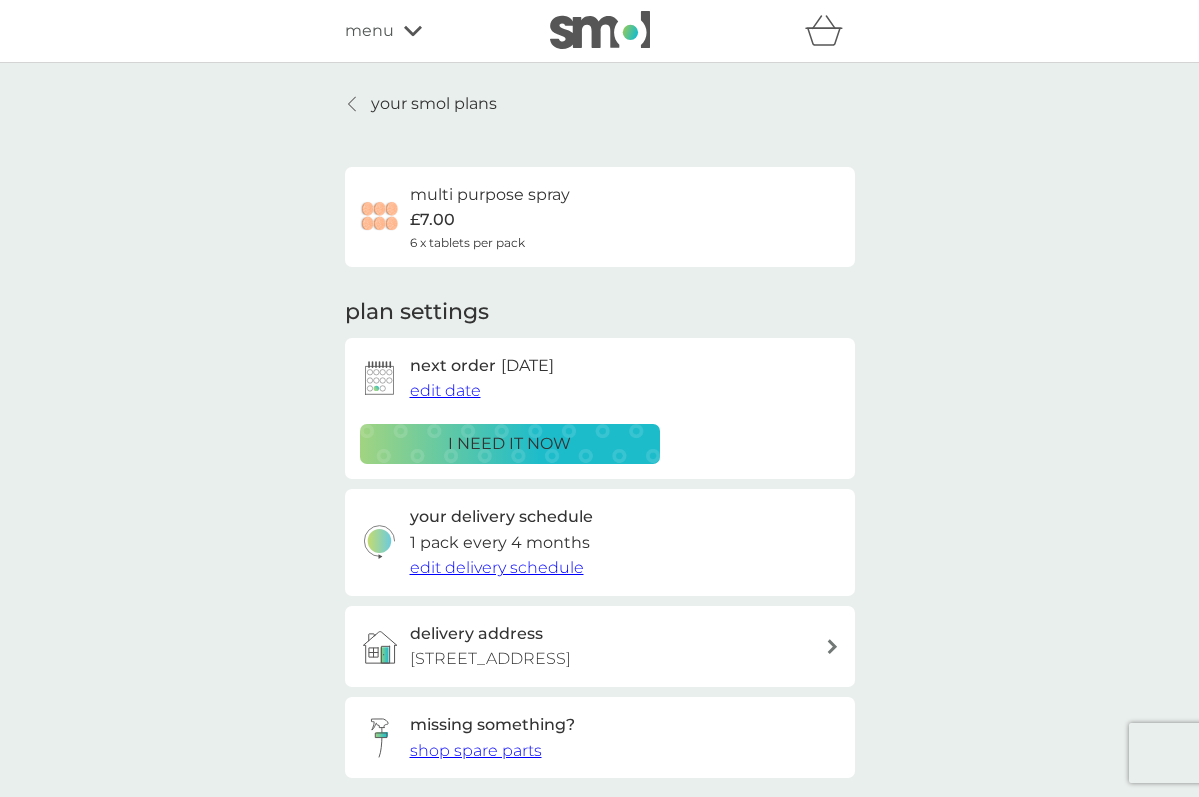 scroll, scrollTop: 0, scrollLeft: 0, axis: both 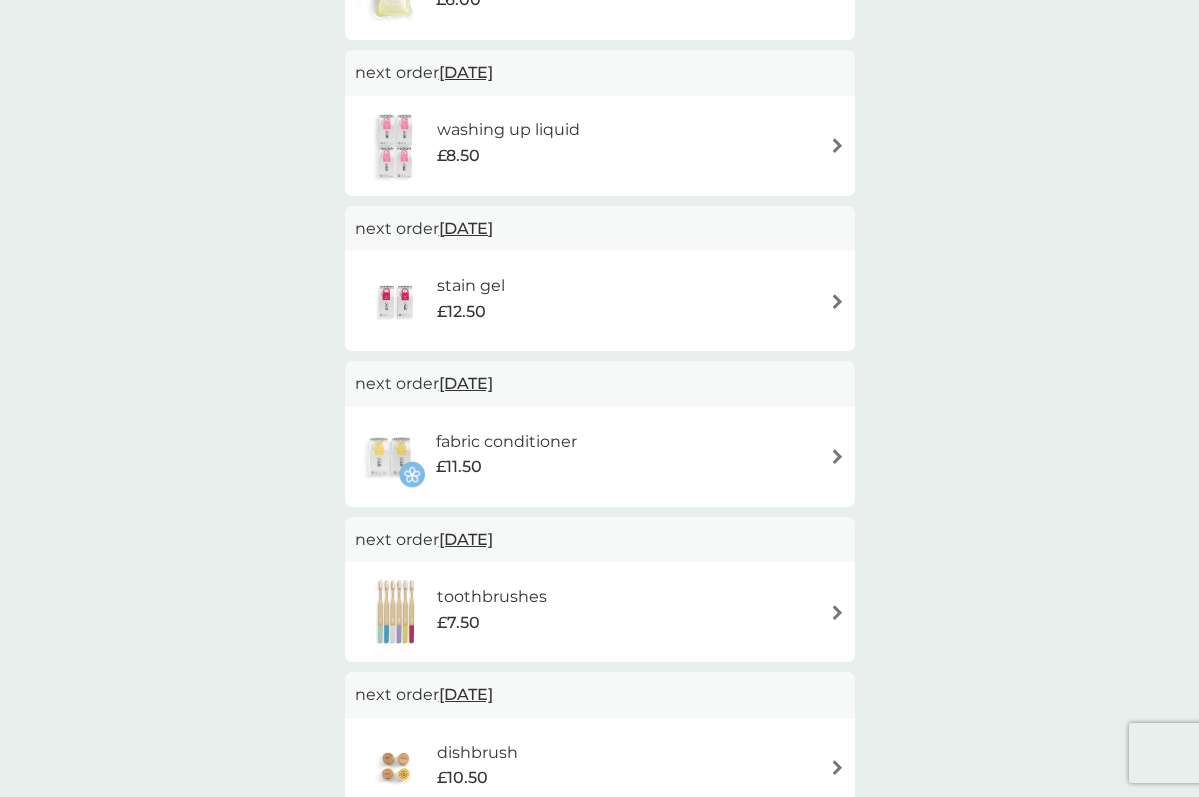 click on "fabric conditioner" at bounding box center [506, 442] 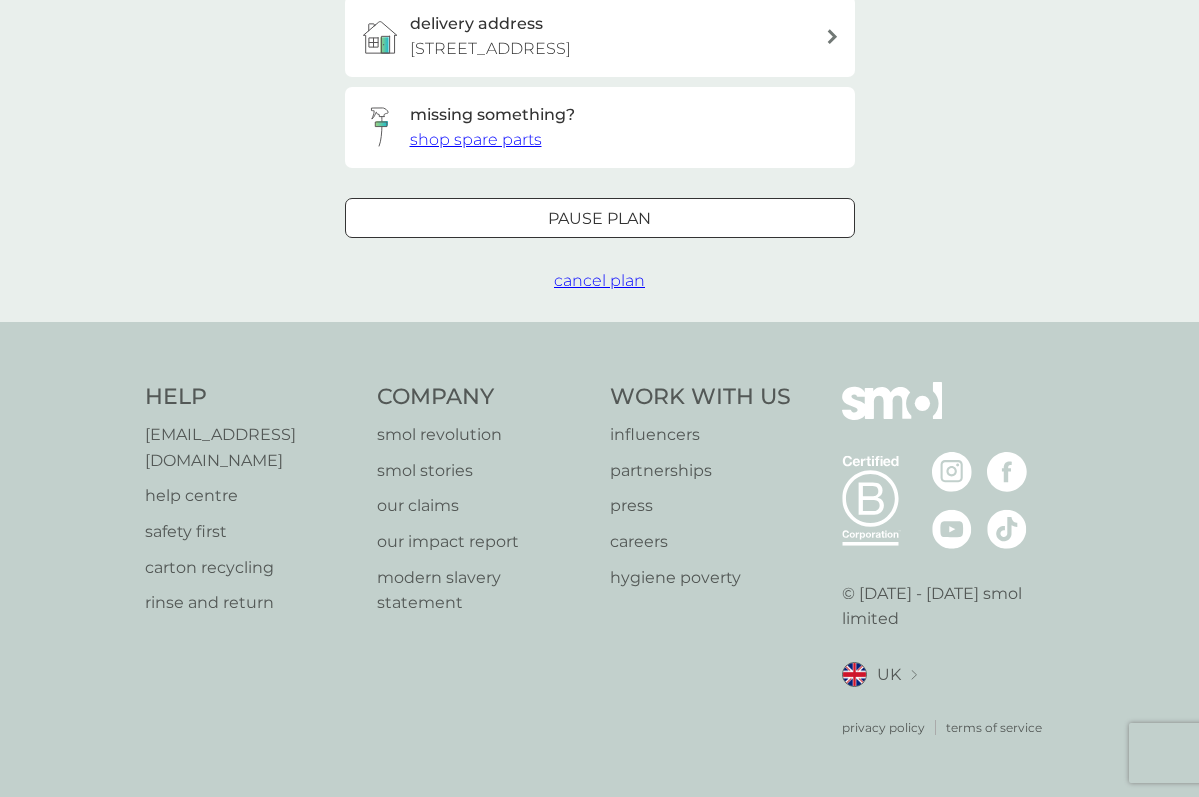 scroll, scrollTop: 0, scrollLeft: 0, axis: both 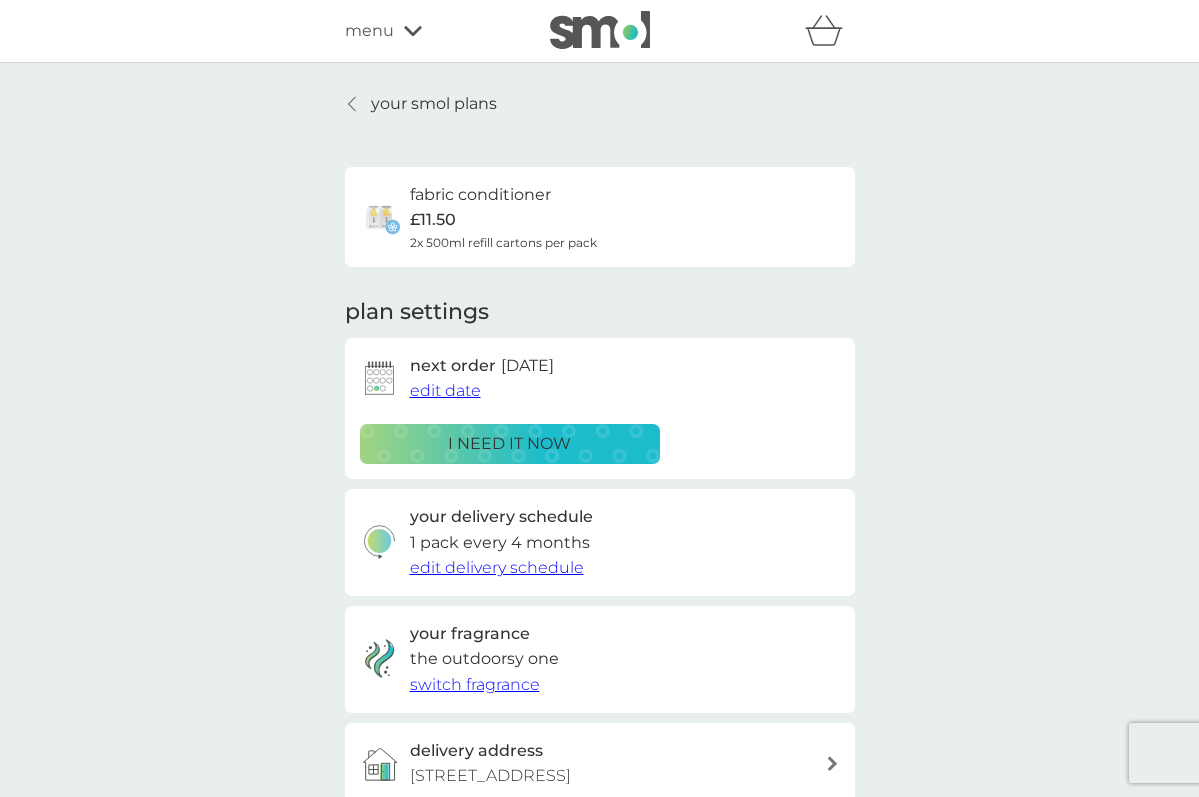 click on "i need it now" at bounding box center (509, 444) 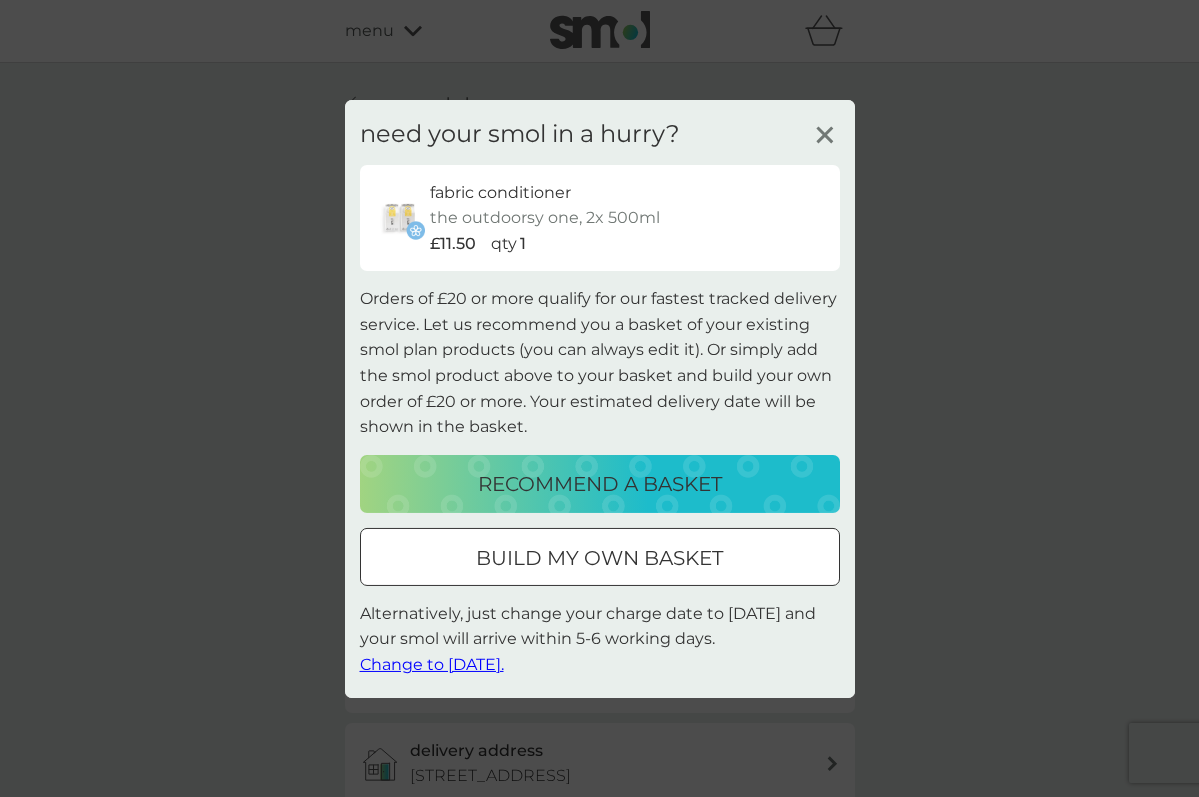 click on "Change to [DATE]." at bounding box center (432, 664) 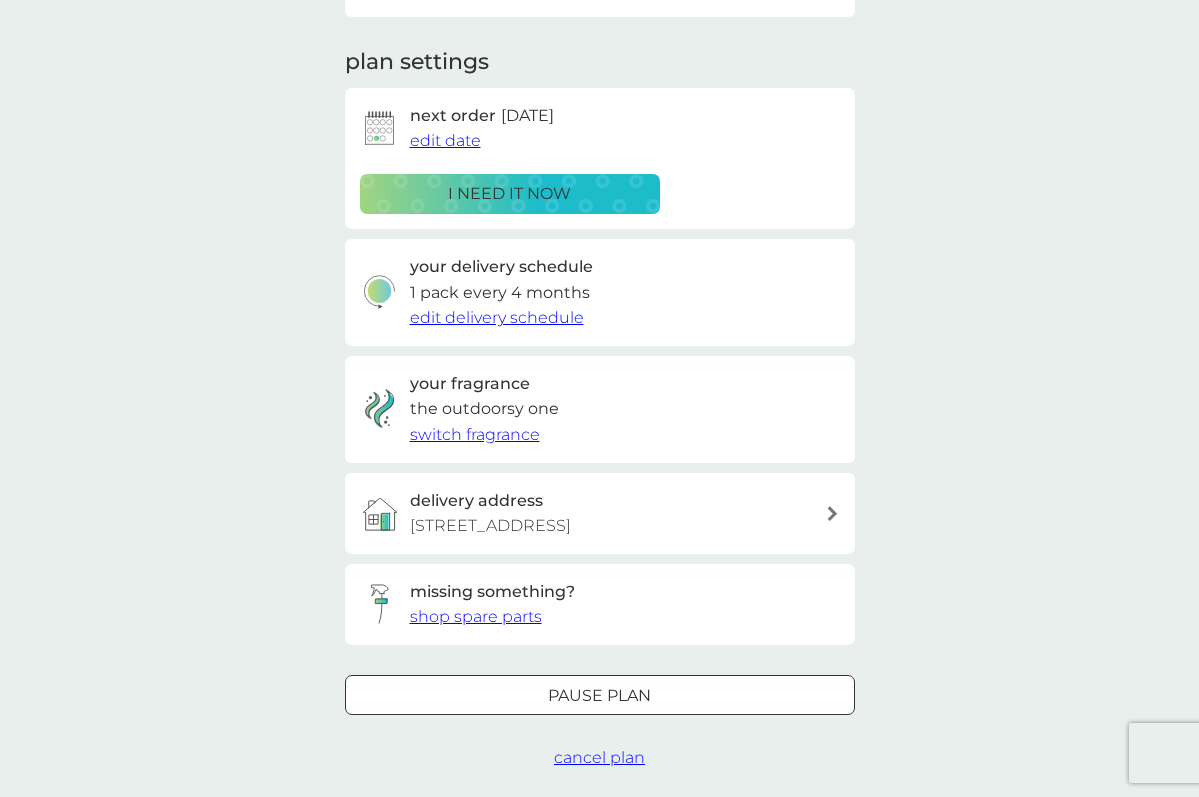 scroll, scrollTop: 265, scrollLeft: 0, axis: vertical 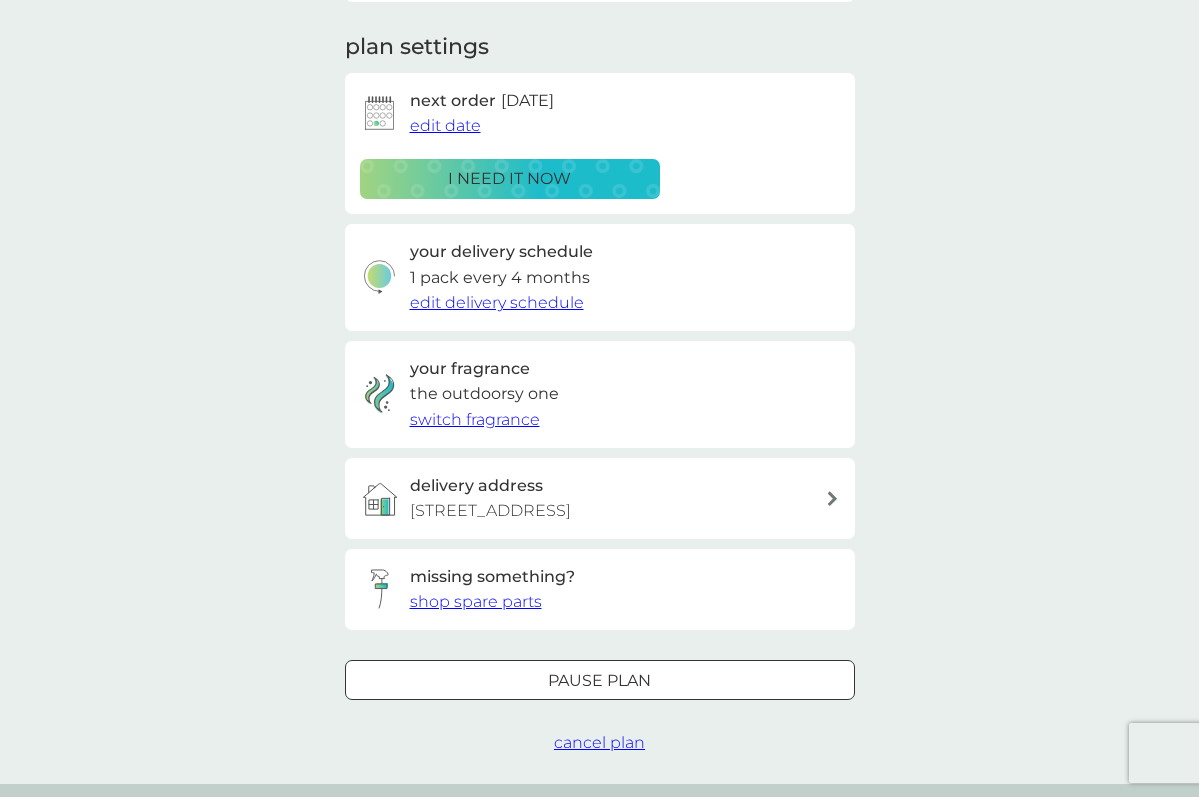 click on "shop spare parts" at bounding box center (476, 601) 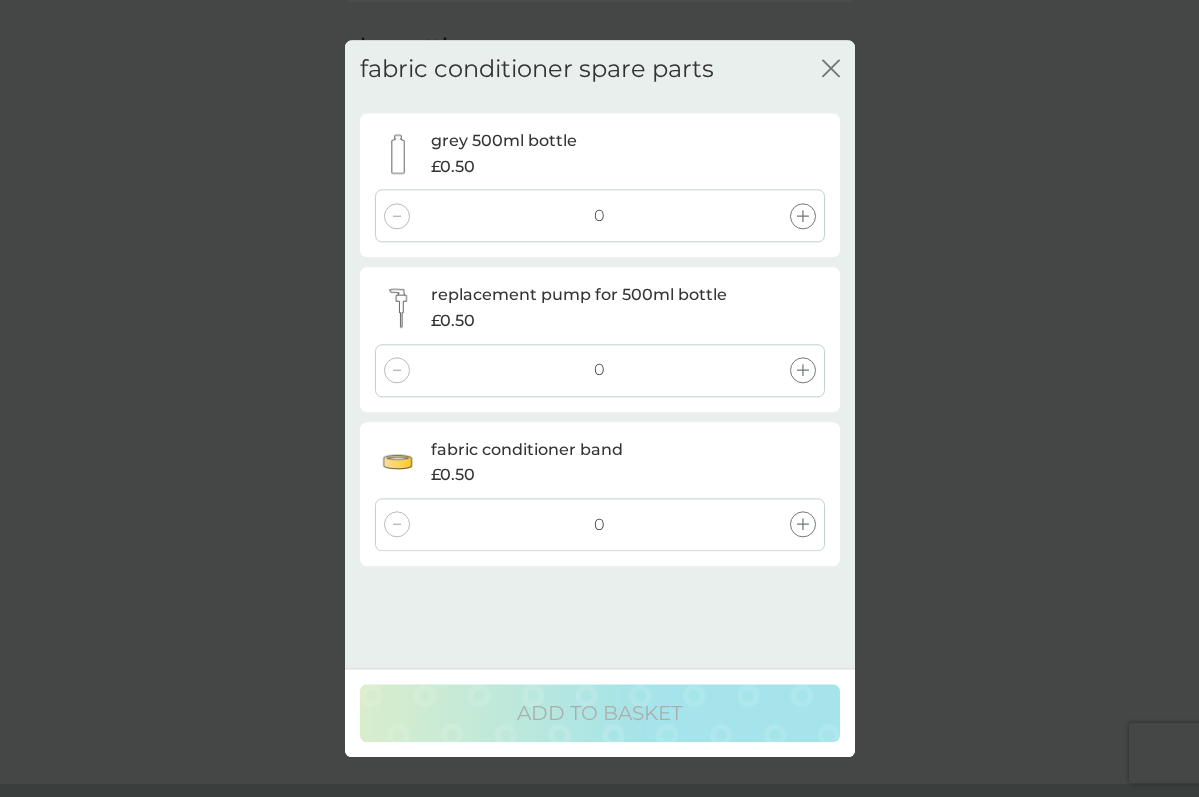 click 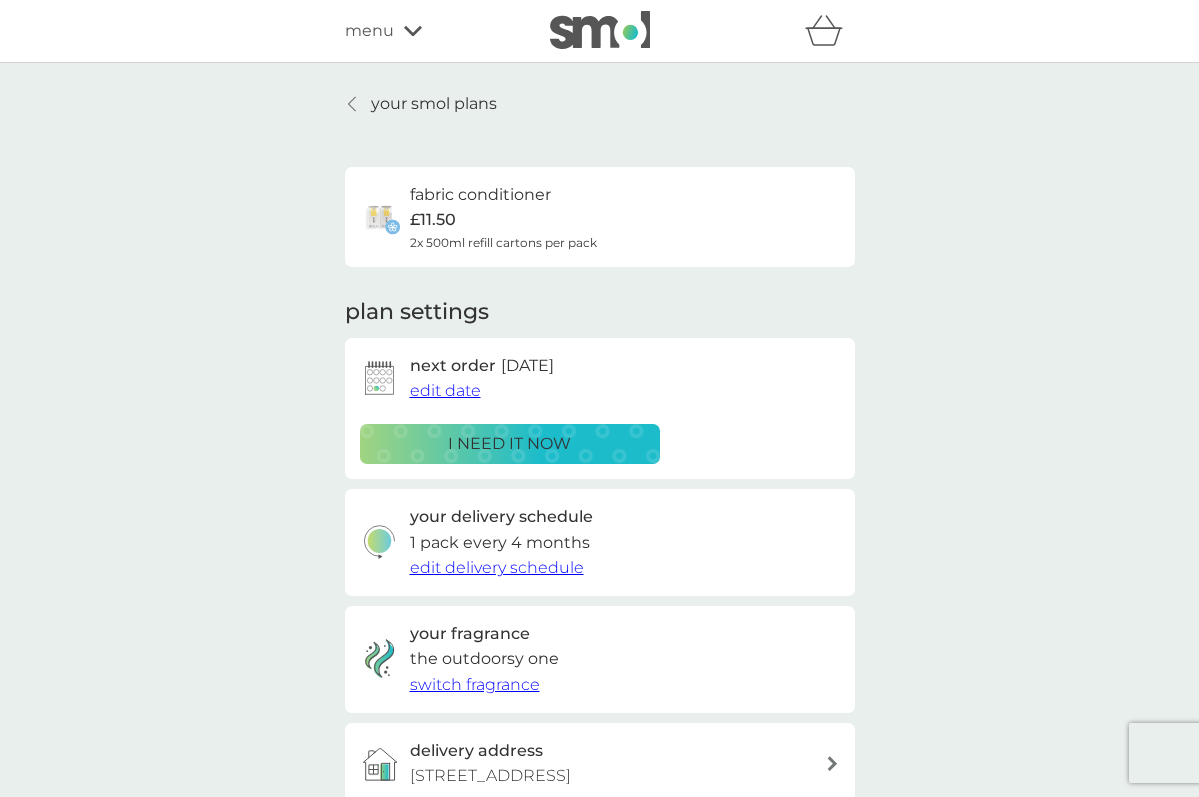 scroll, scrollTop: 0, scrollLeft: 0, axis: both 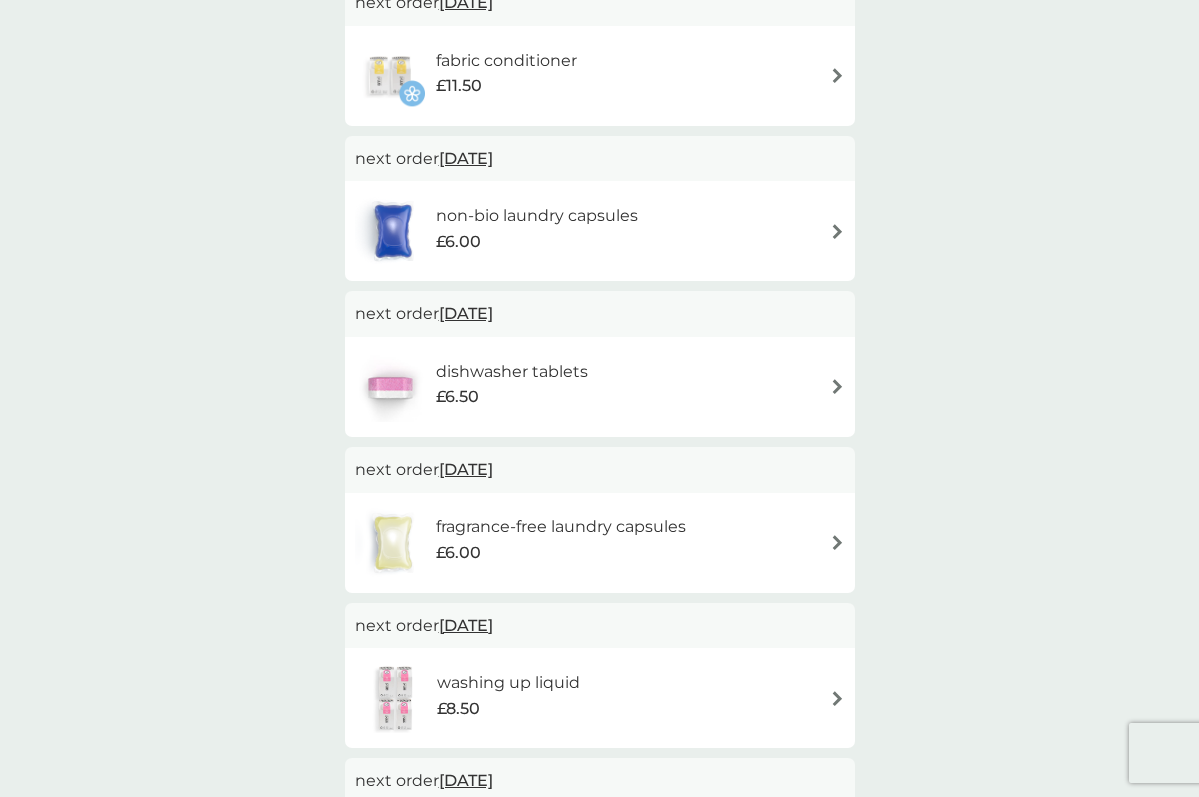 click on "dishwasher tablets £6.50" at bounding box center (600, 387) 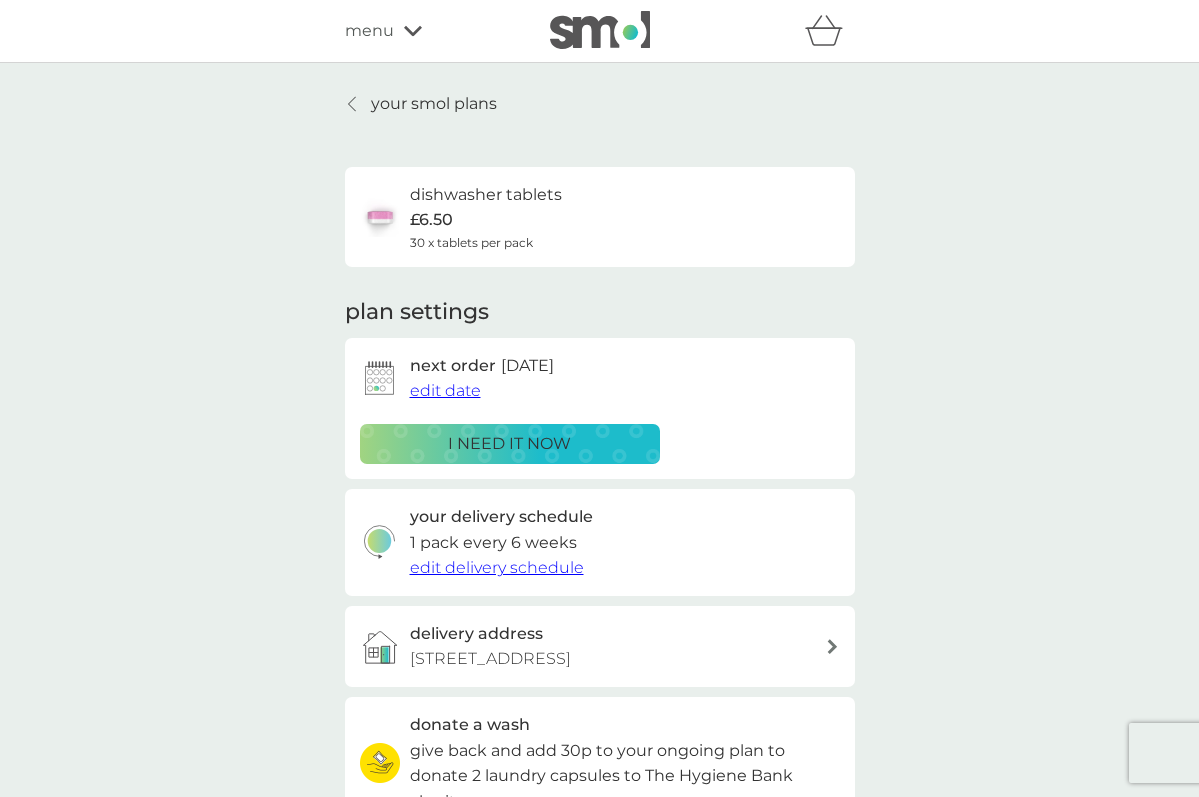 scroll, scrollTop: 0, scrollLeft: 0, axis: both 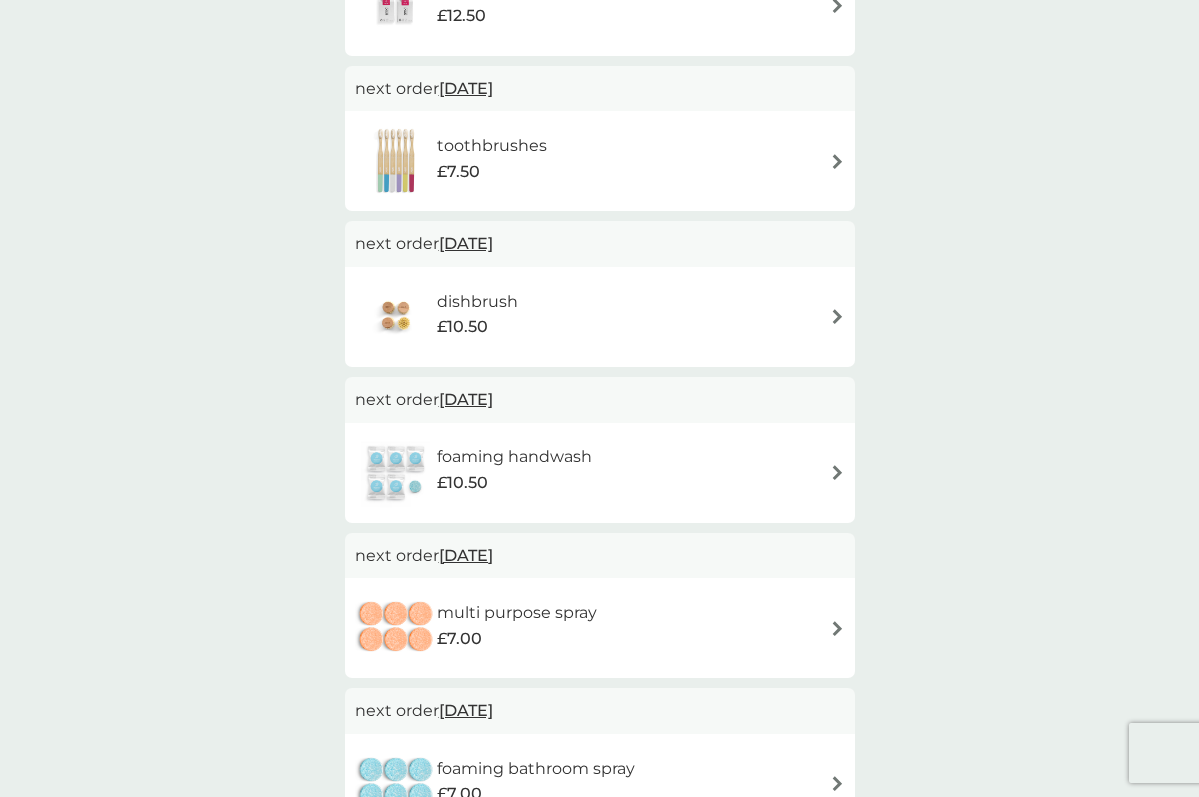 click on "£10.50" at bounding box center [514, 483] 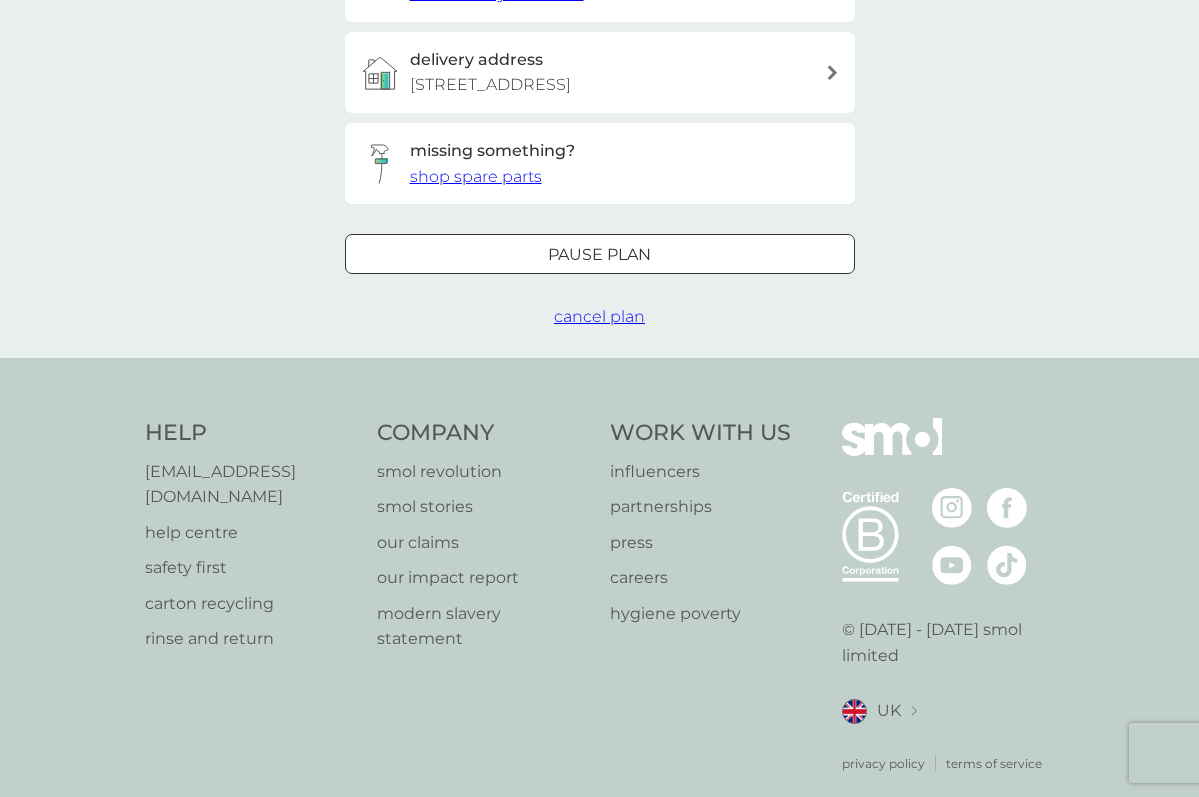 scroll, scrollTop: 423, scrollLeft: 0, axis: vertical 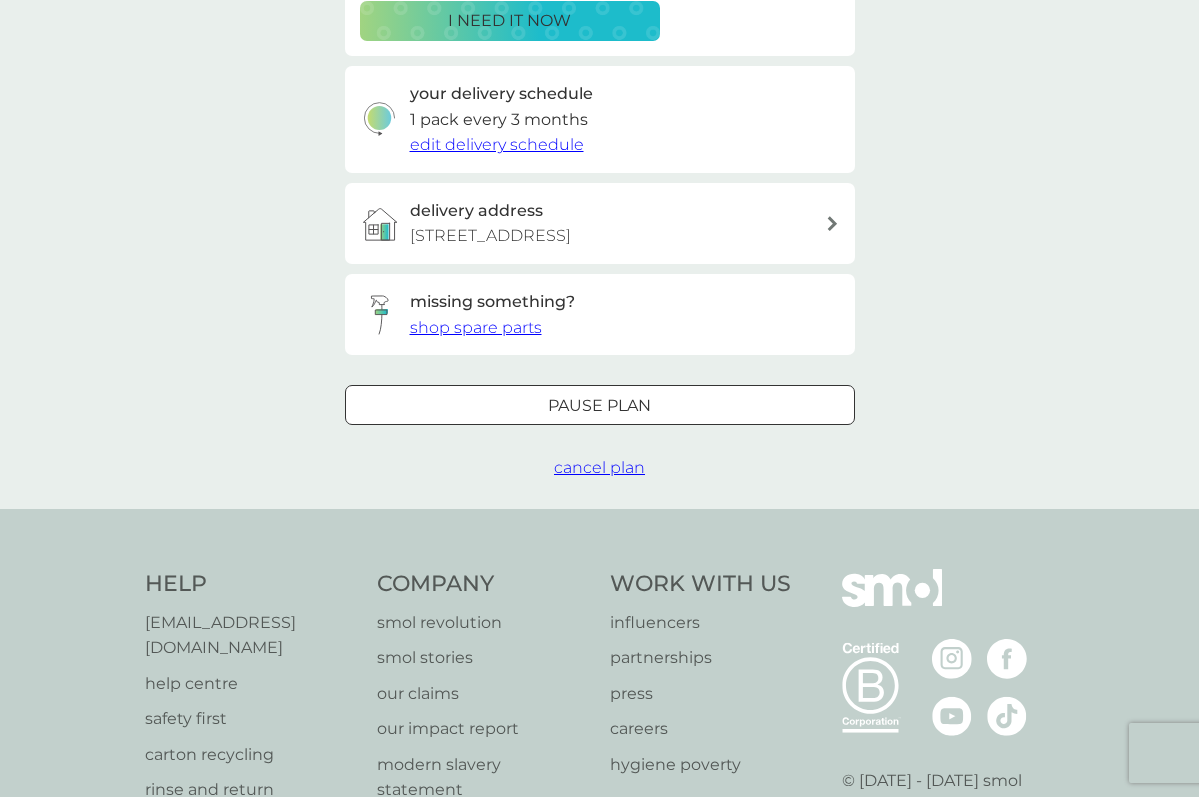 click on "shop spare parts" at bounding box center [476, 327] 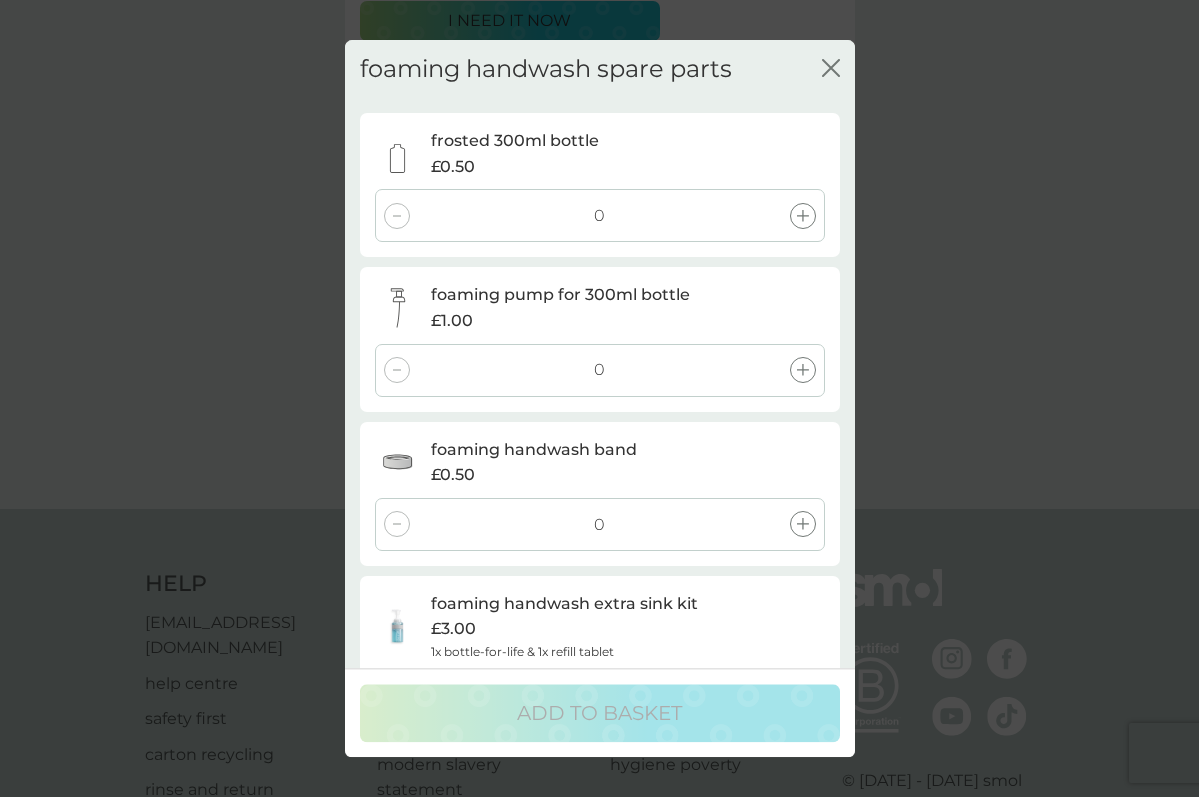 click 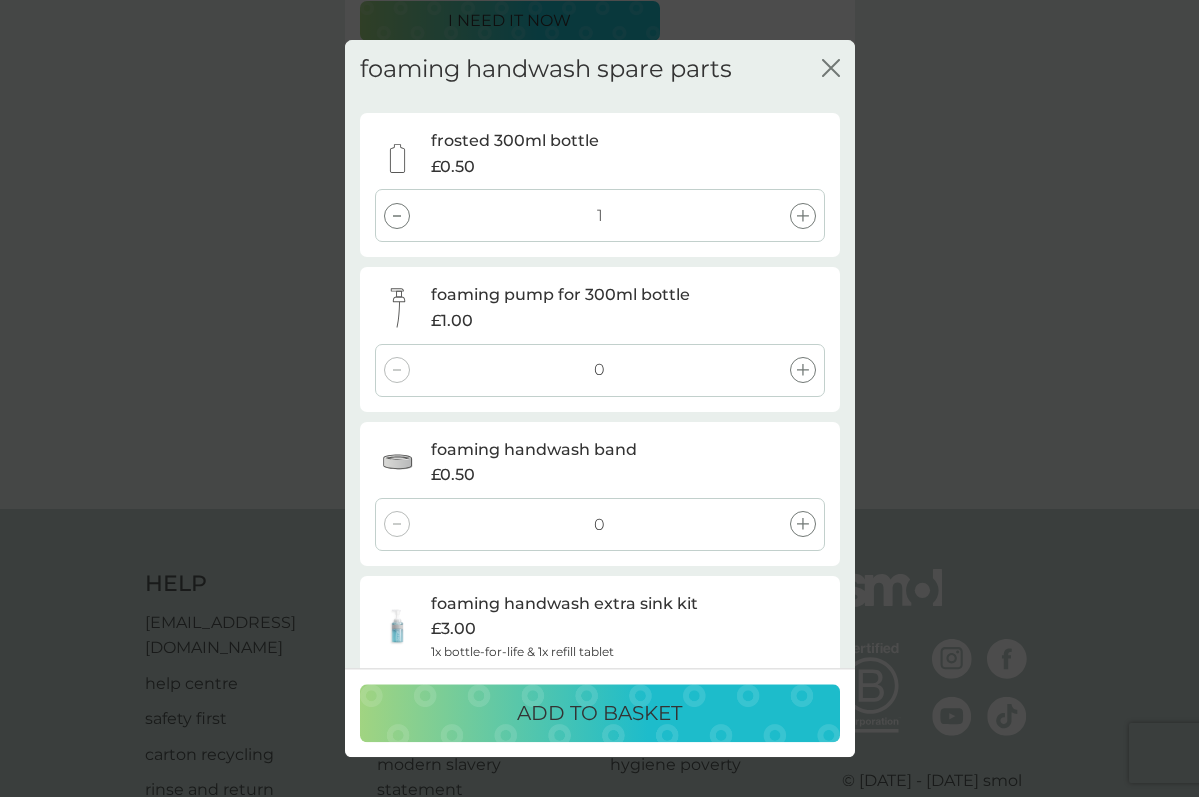click 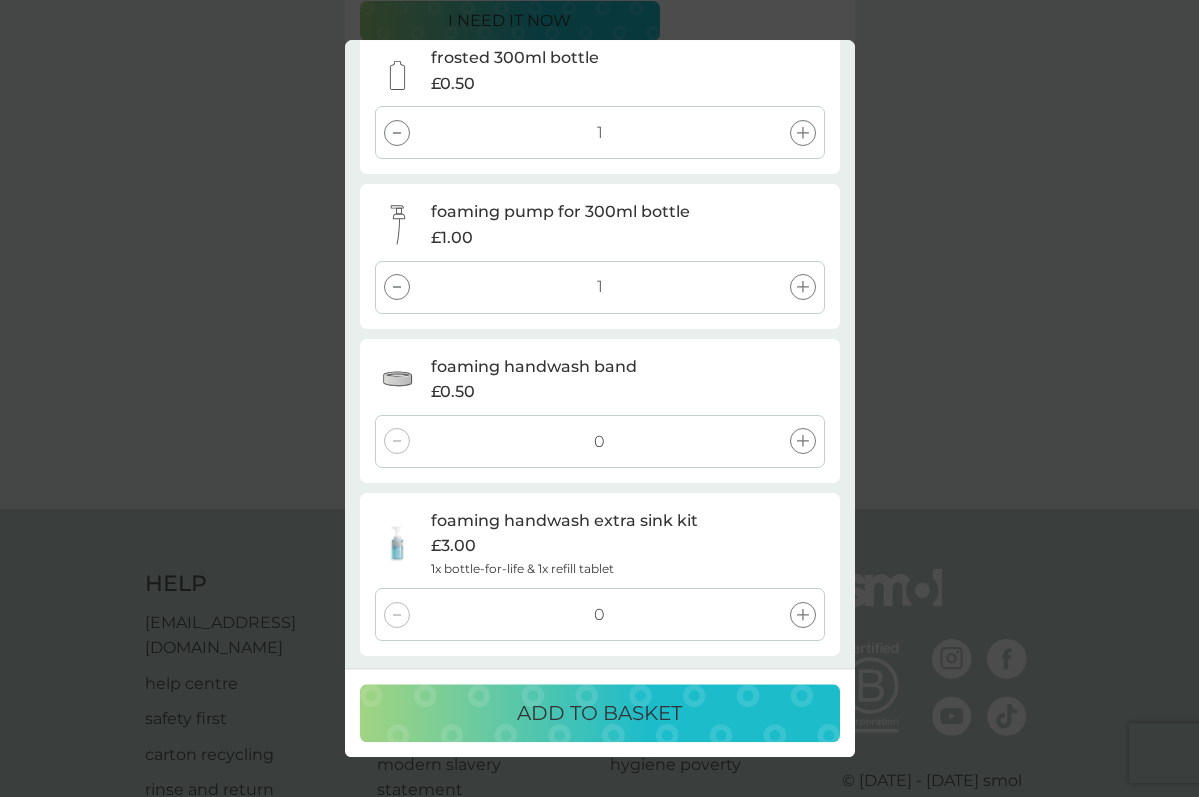 scroll, scrollTop: 81, scrollLeft: 0, axis: vertical 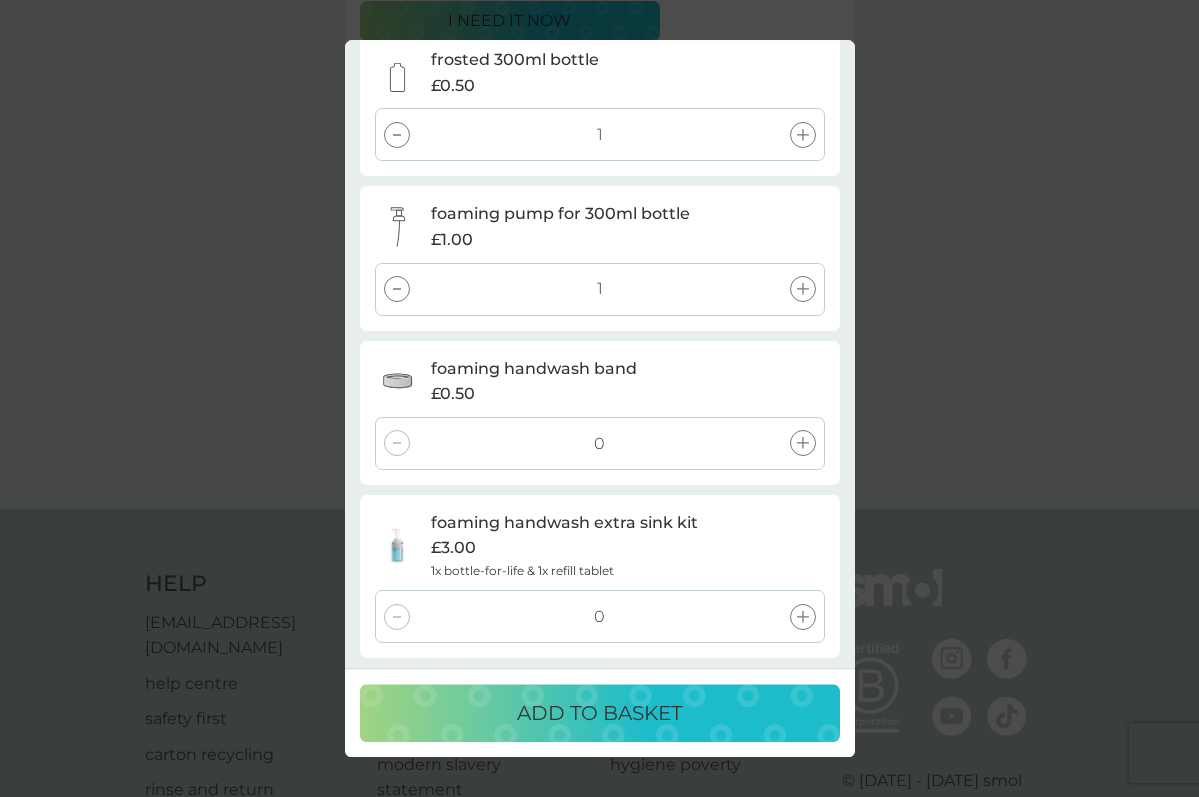 click 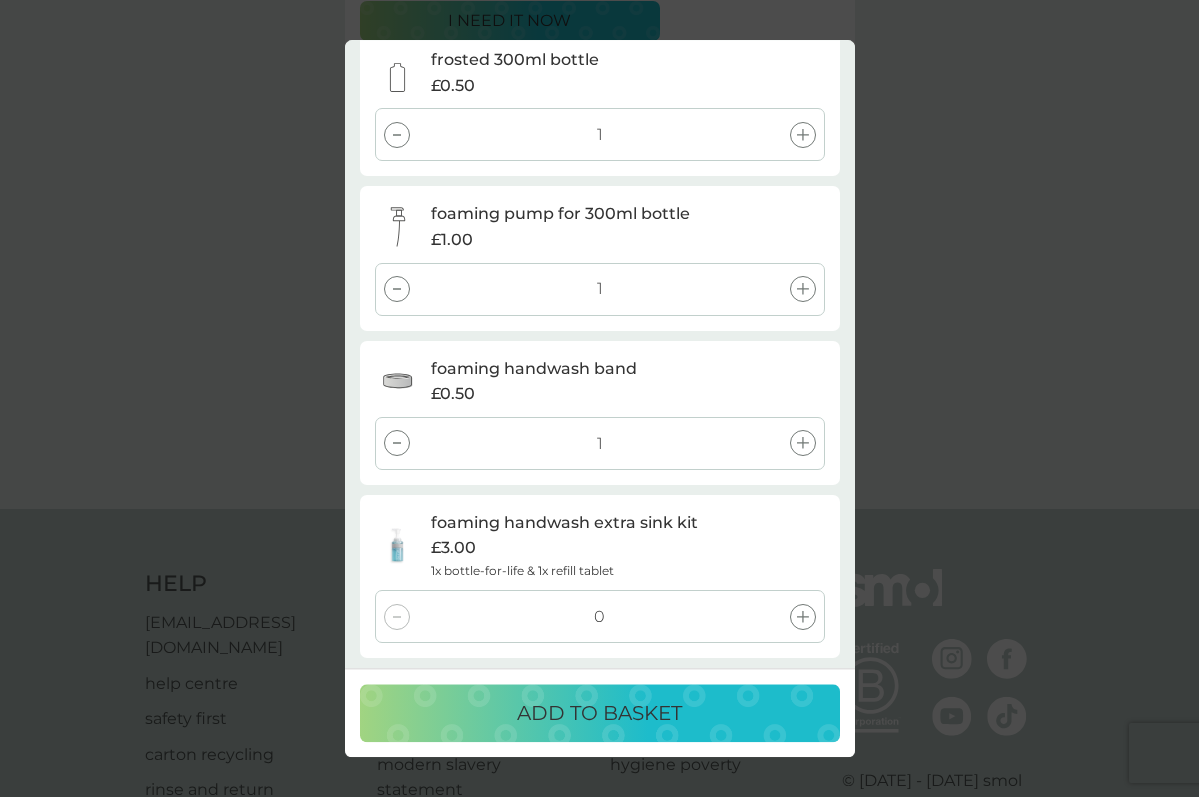 click on "ADD TO BASKET" at bounding box center [599, 713] 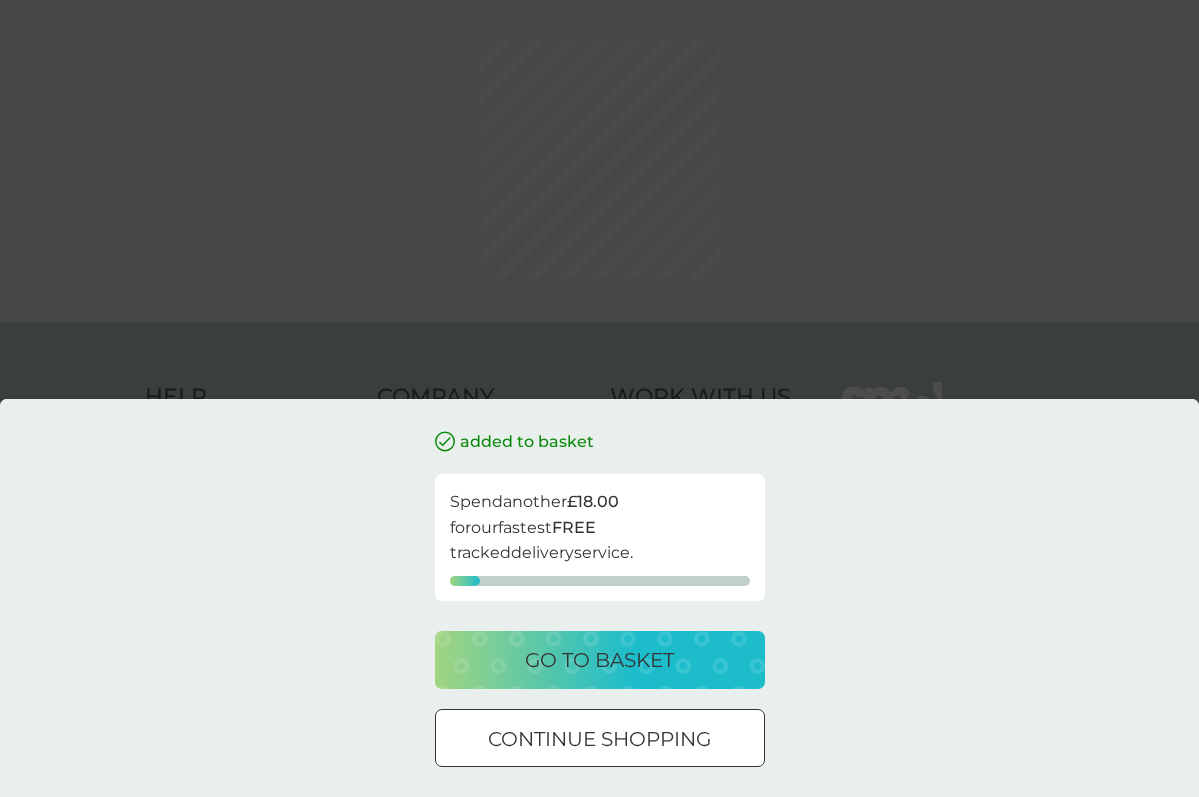 scroll, scrollTop: 0, scrollLeft: 0, axis: both 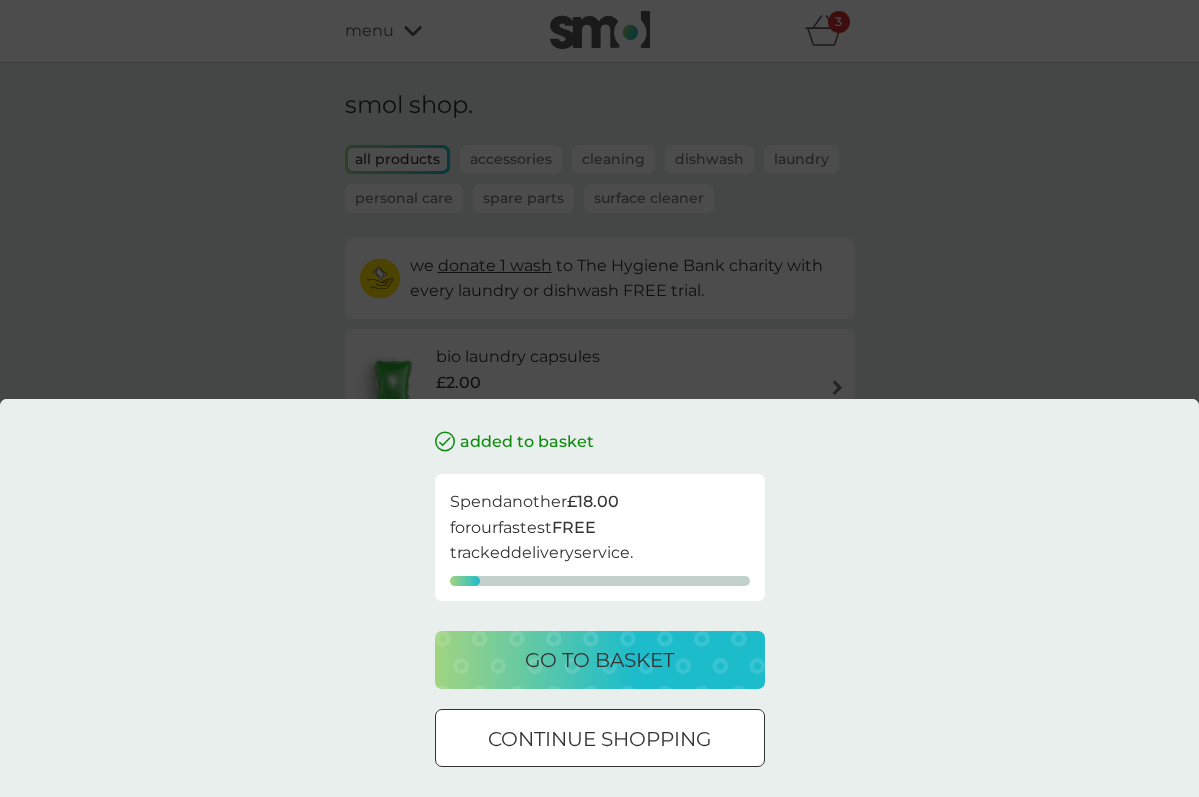 click on "continue shopping" at bounding box center [599, 739] 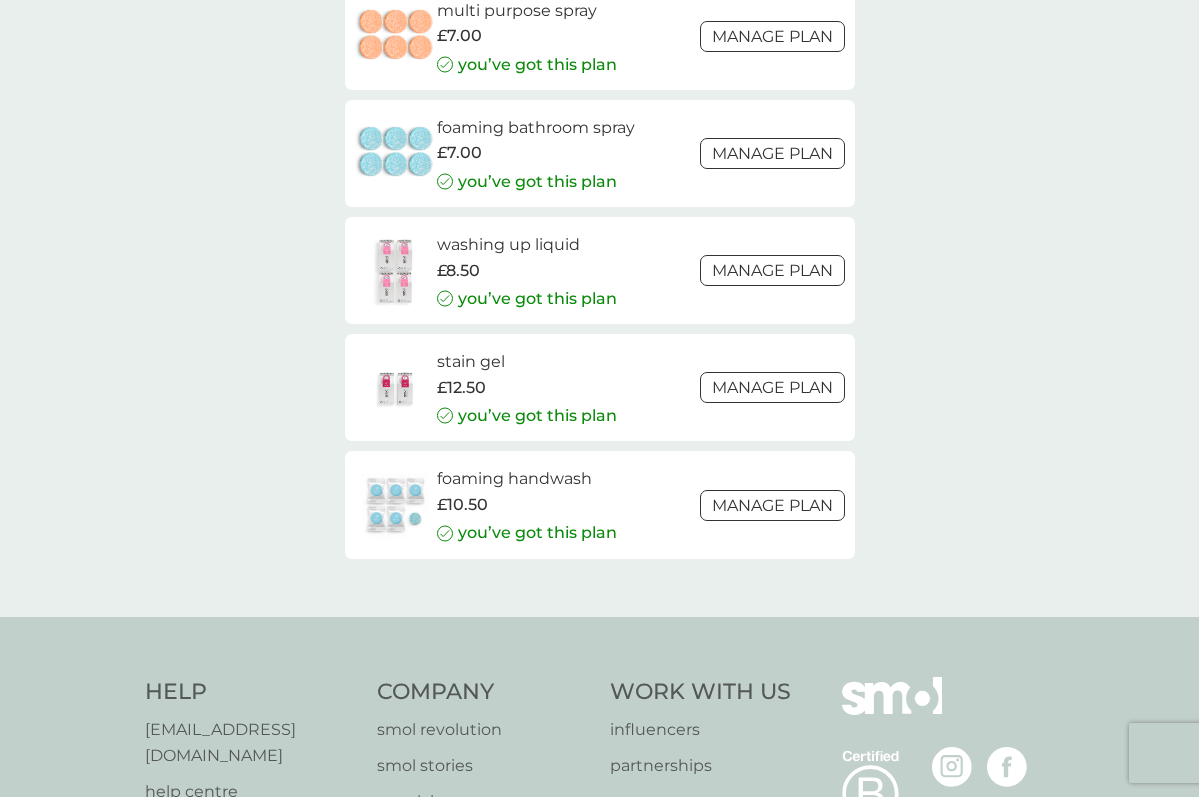scroll, scrollTop: 3117, scrollLeft: 0, axis: vertical 